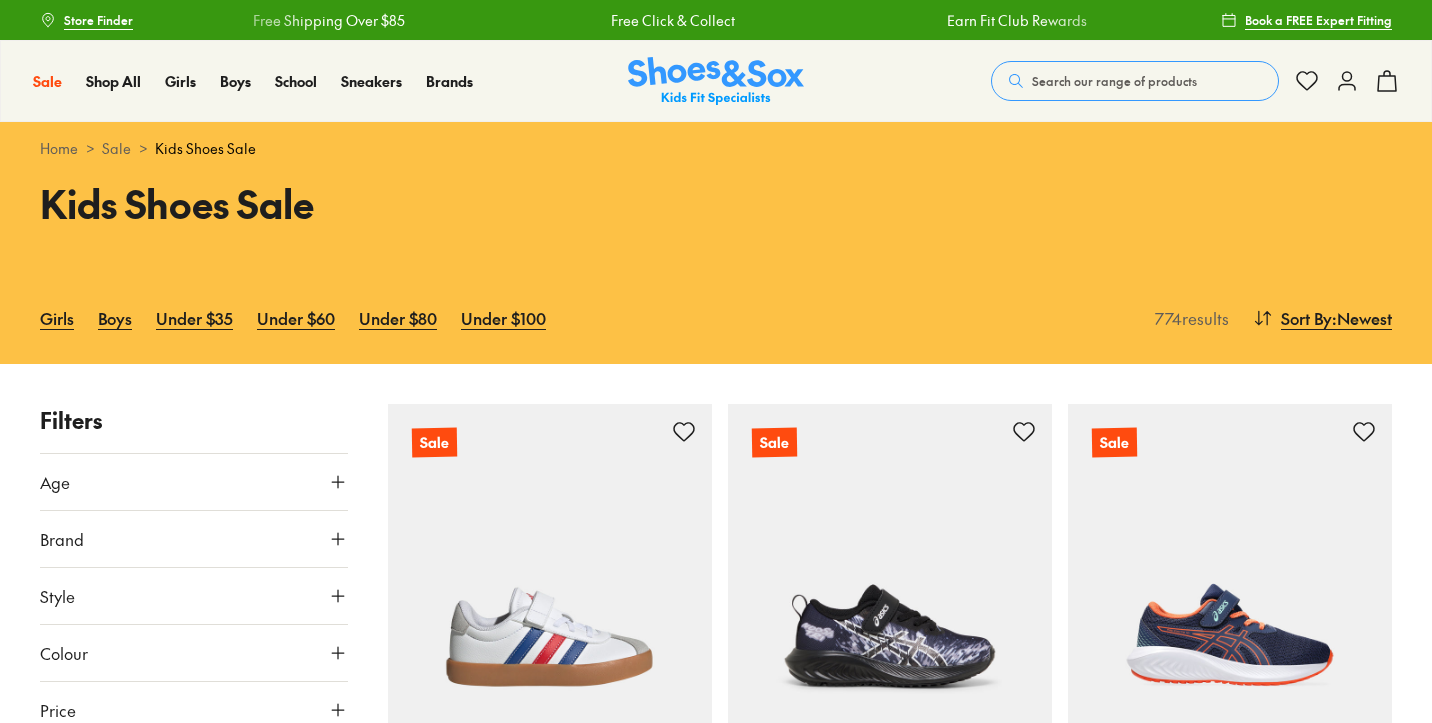scroll, scrollTop: 0, scrollLeft: 0, axis: both 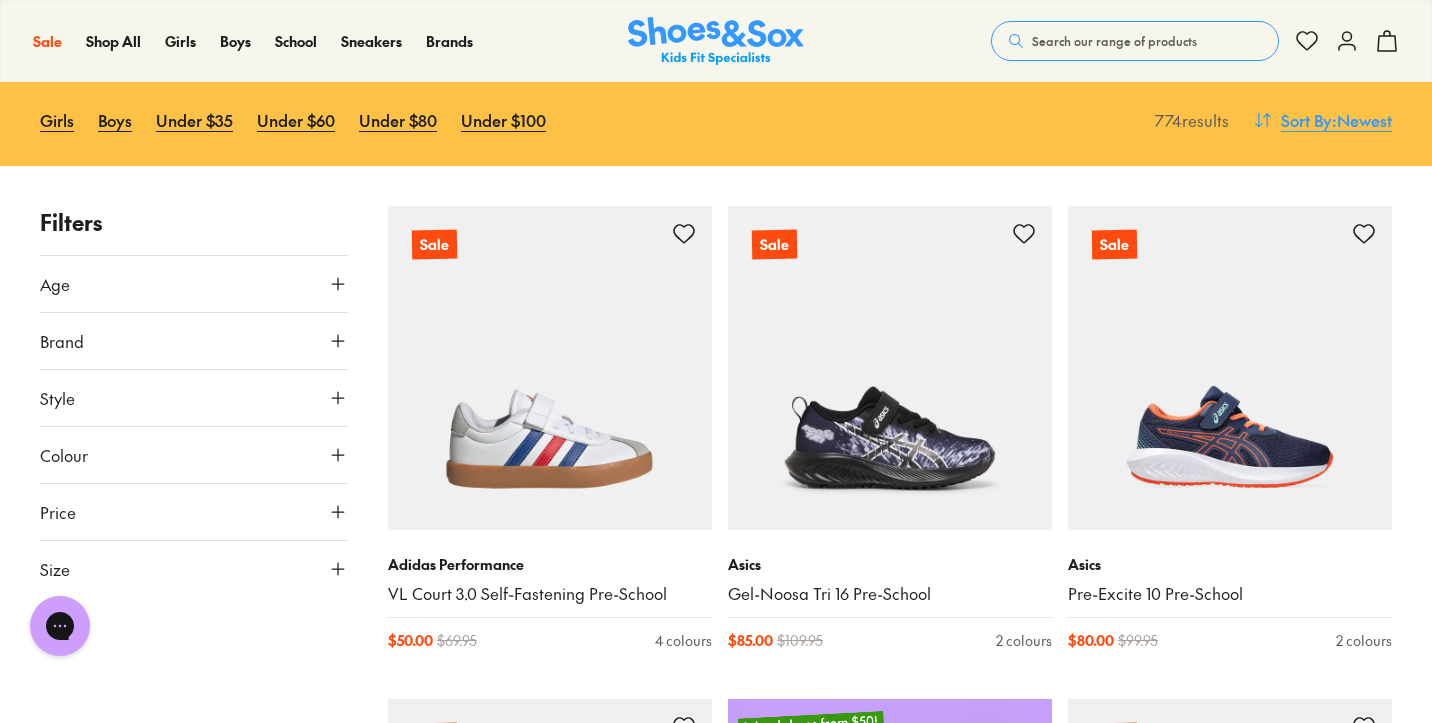 click on "Sort By" at bounding box center (1306, 120) 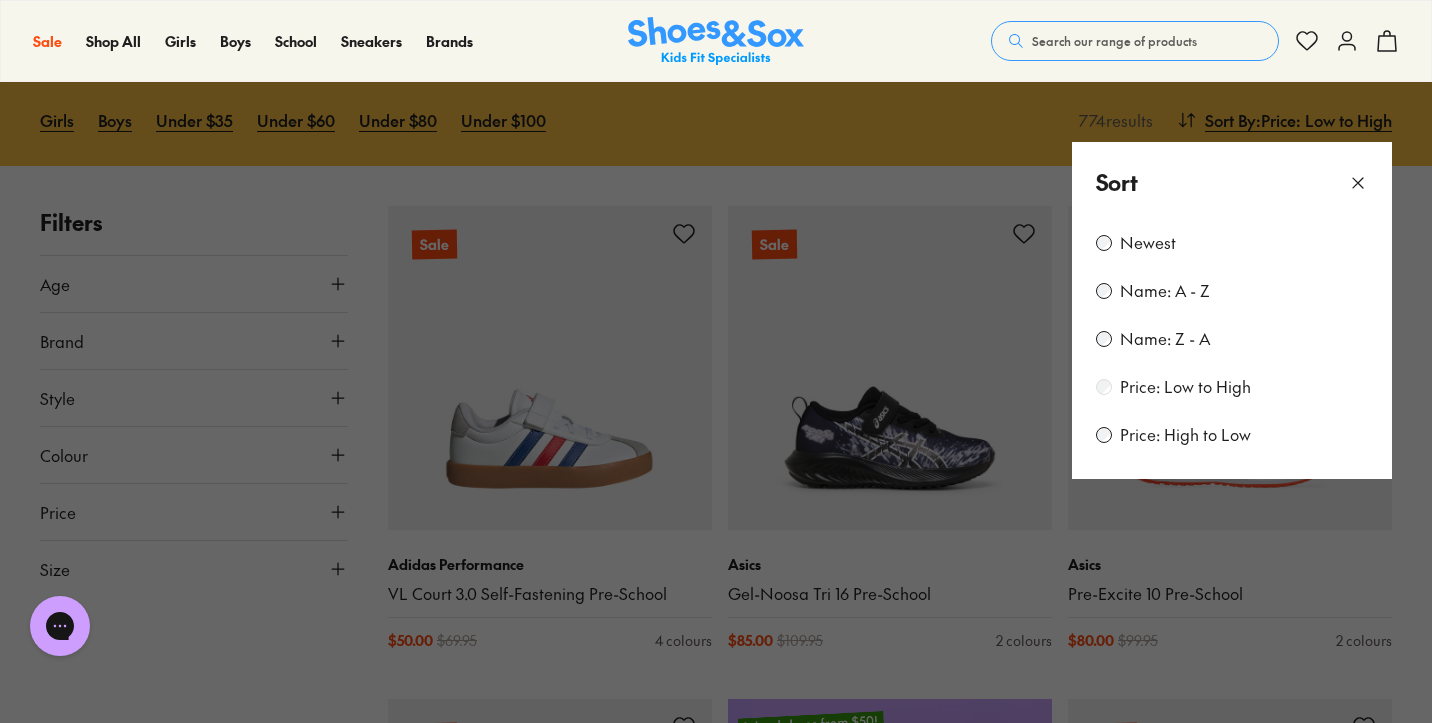 scroll, scrollTop: 73, scrollLeft: 0, axis: vertical 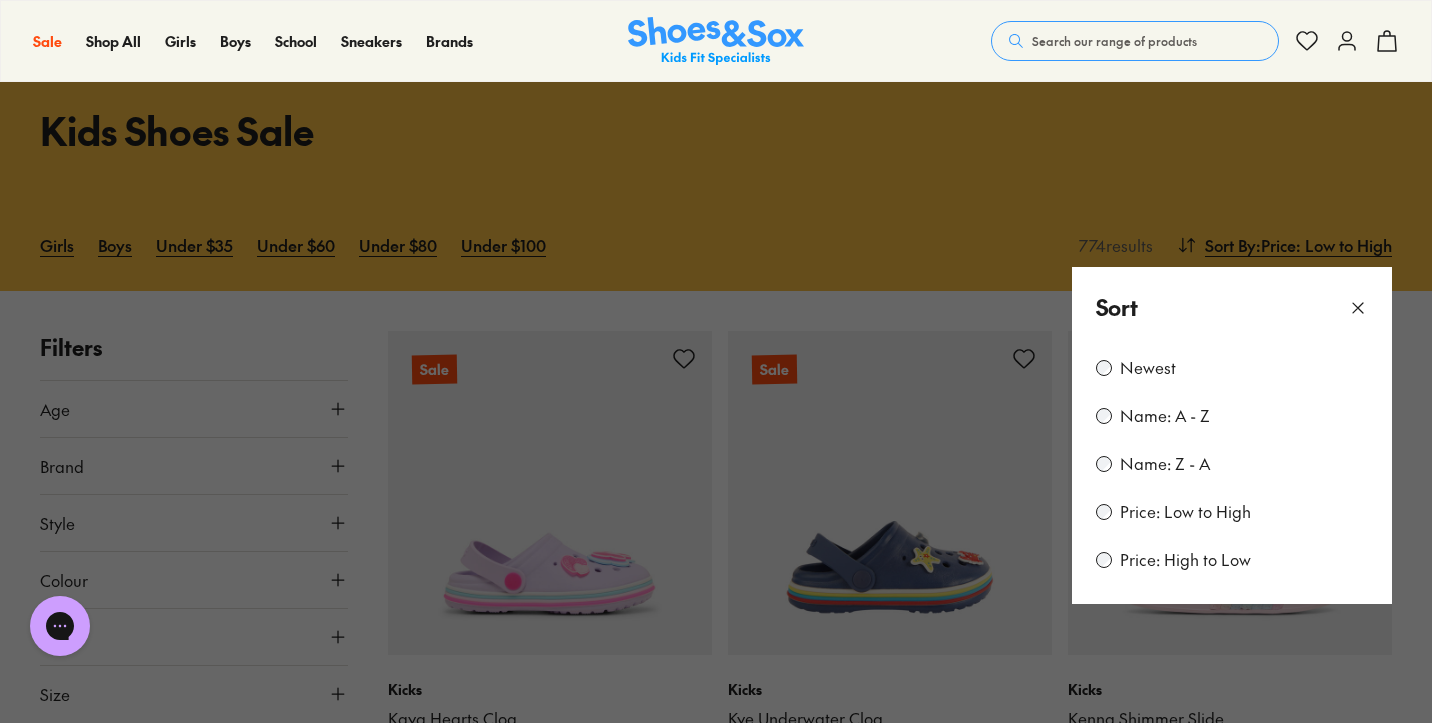 click at bounding box center (716, 361) 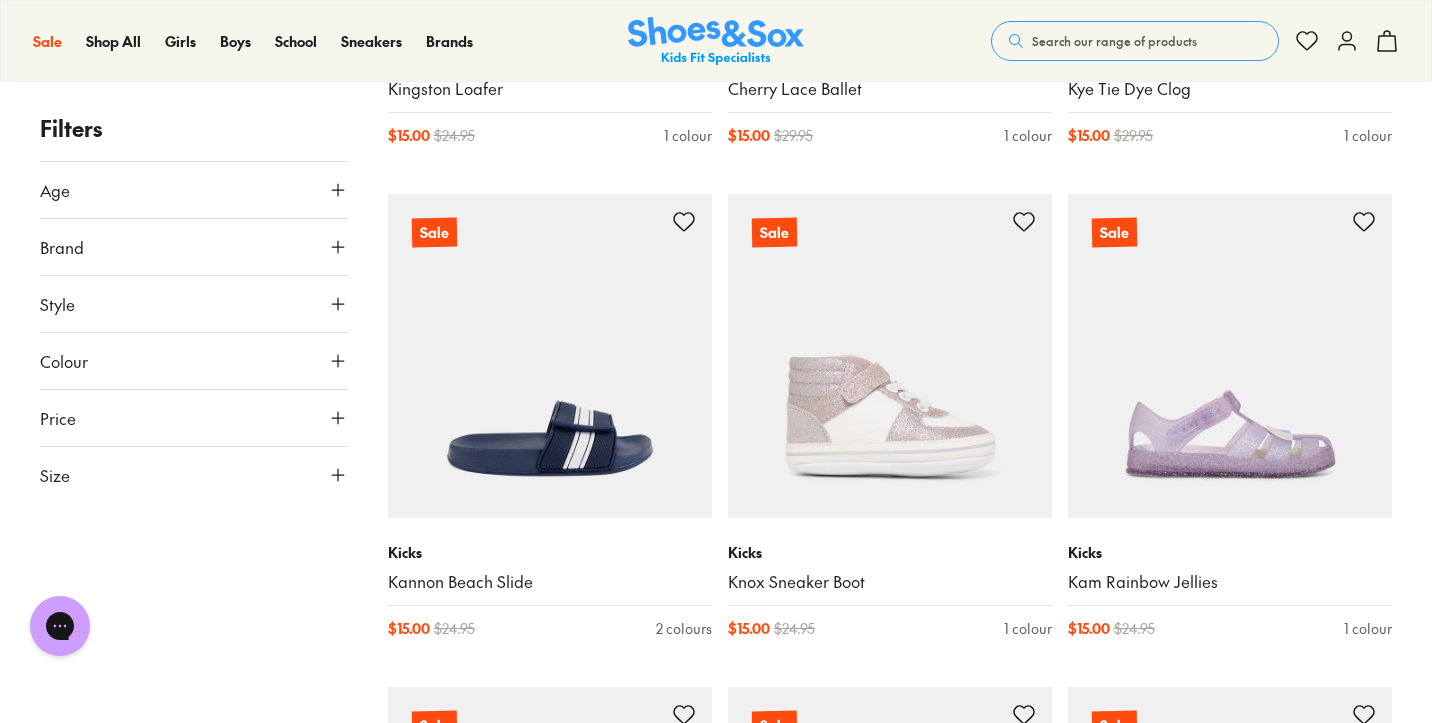 scroll, scrollTop: 2185, scrollLeft: 0, axis: vertical 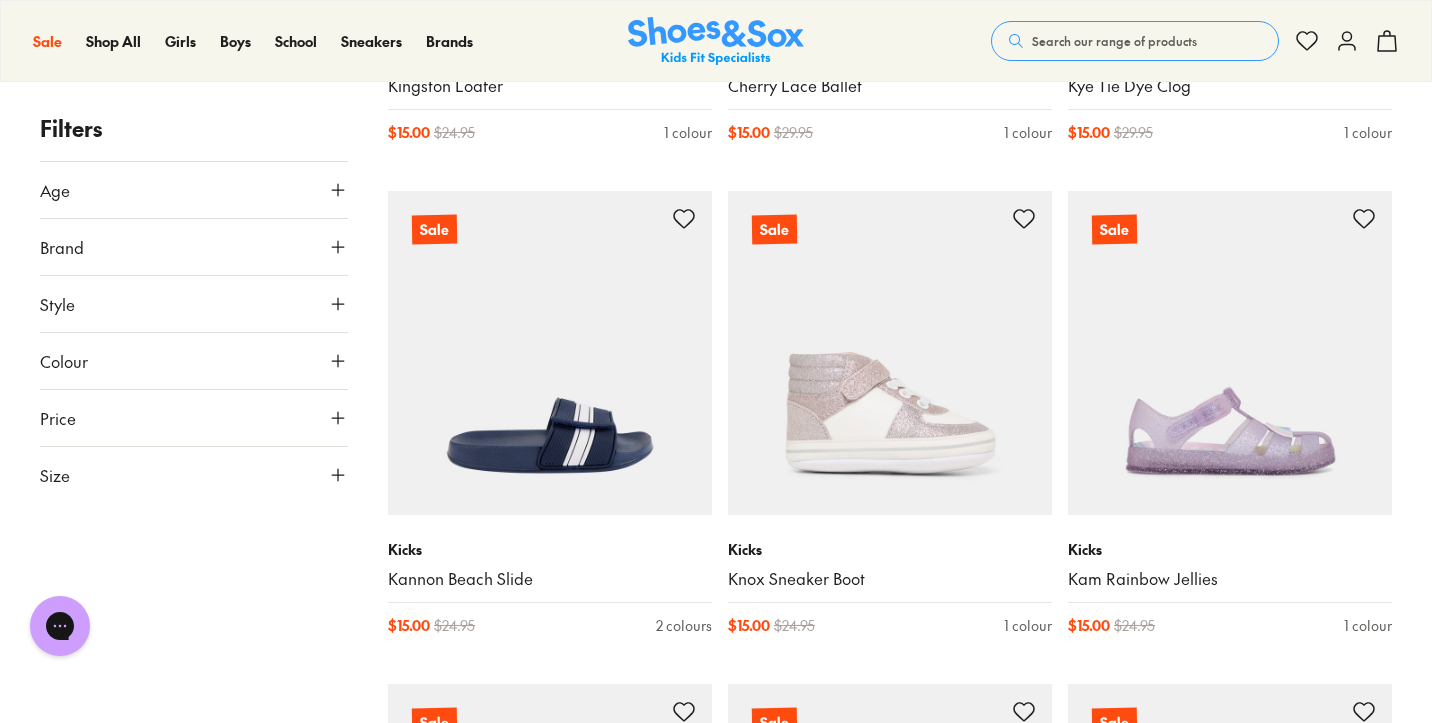 click 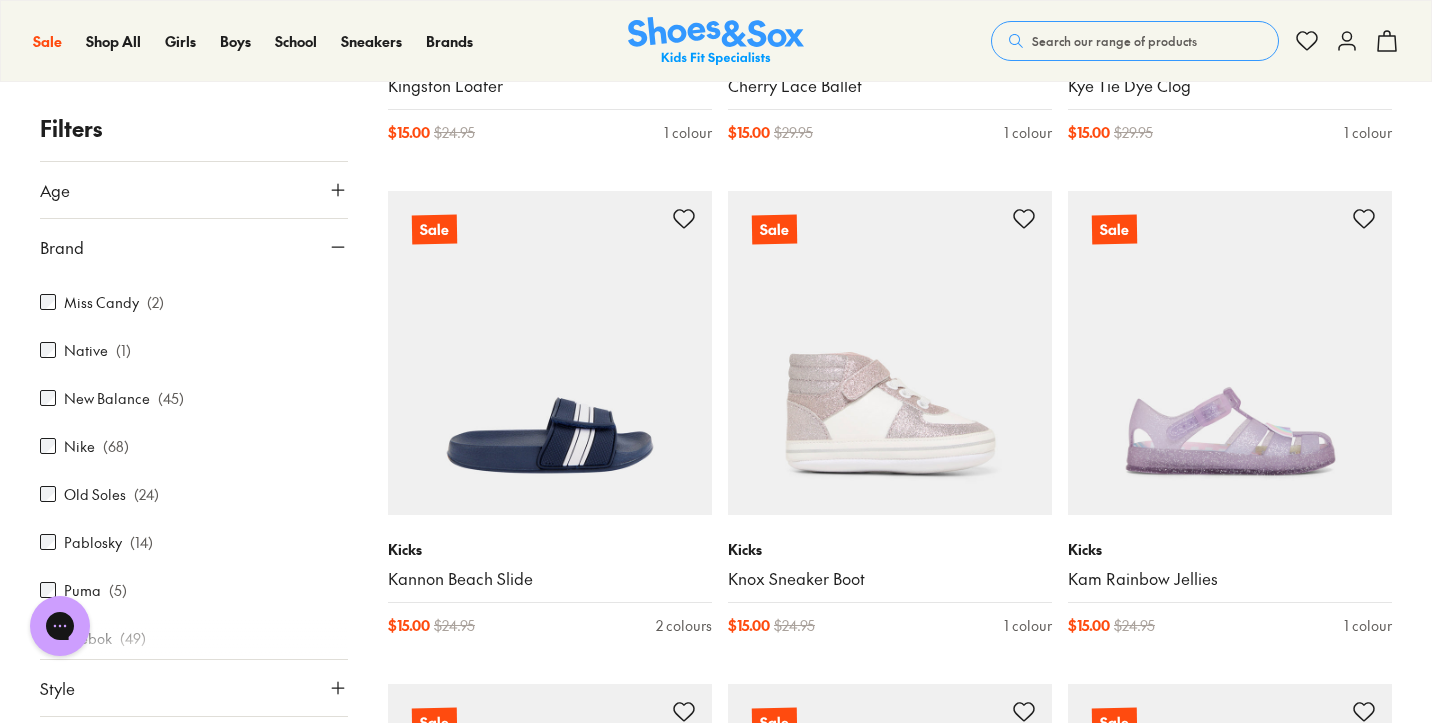 scroll, scrollTop: 770, scrollLeft: 0, axis: vertical 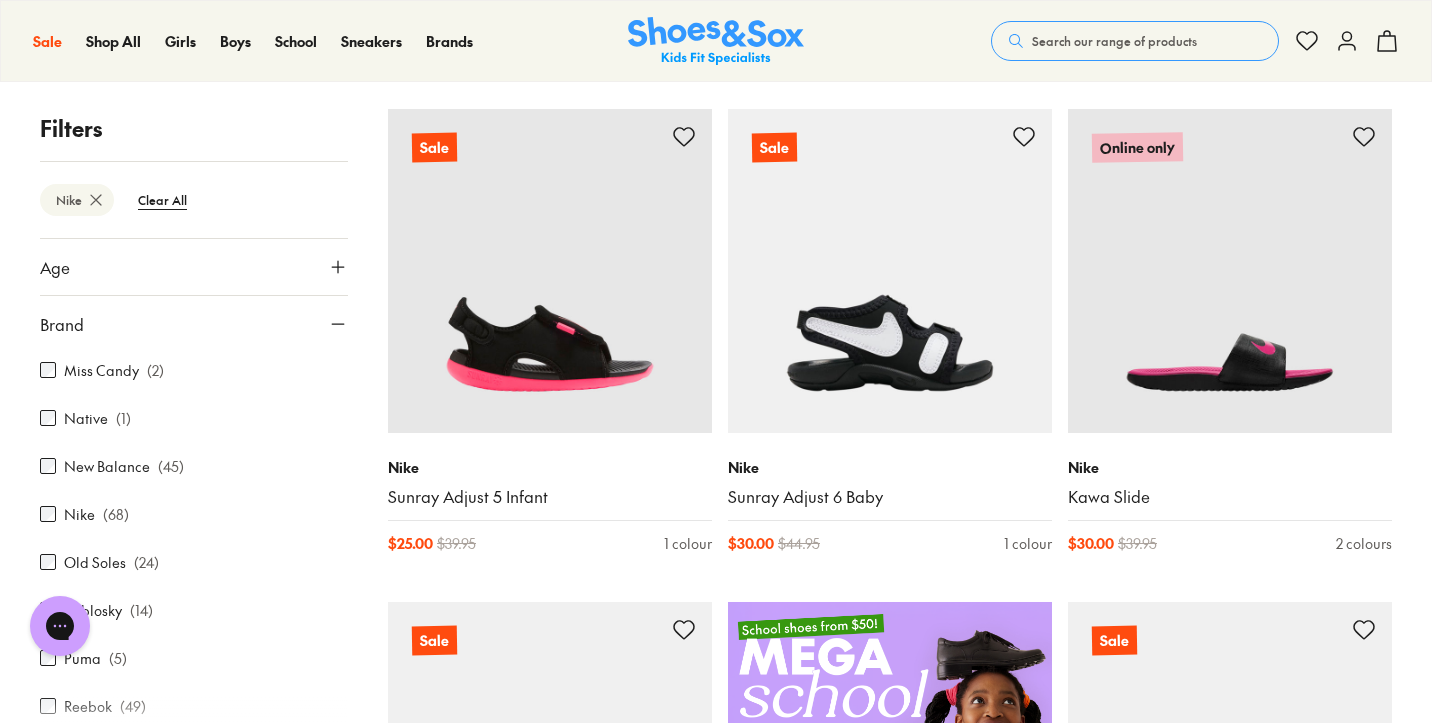 click 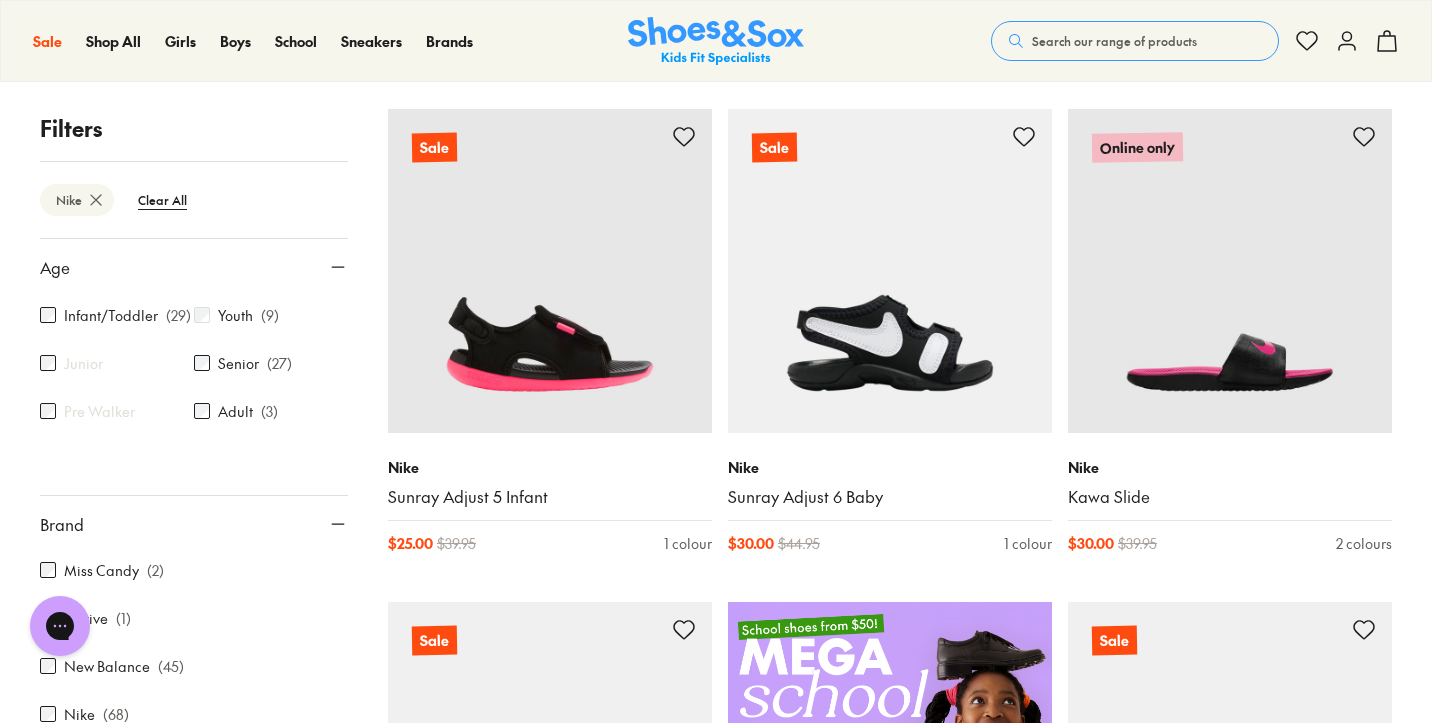 scroll, scrollTop: 66, scrollLeft: 0, axis: vertical 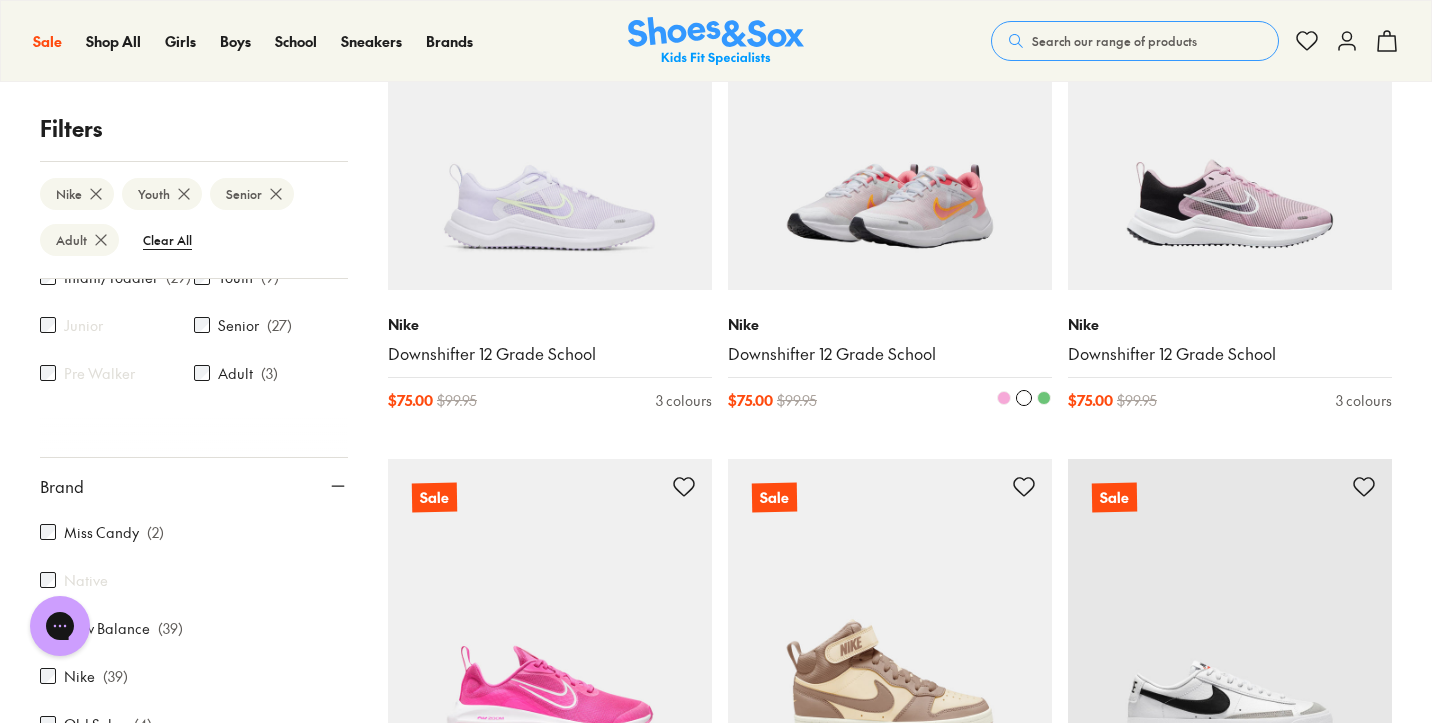 click at bounding box center [1004, 398] 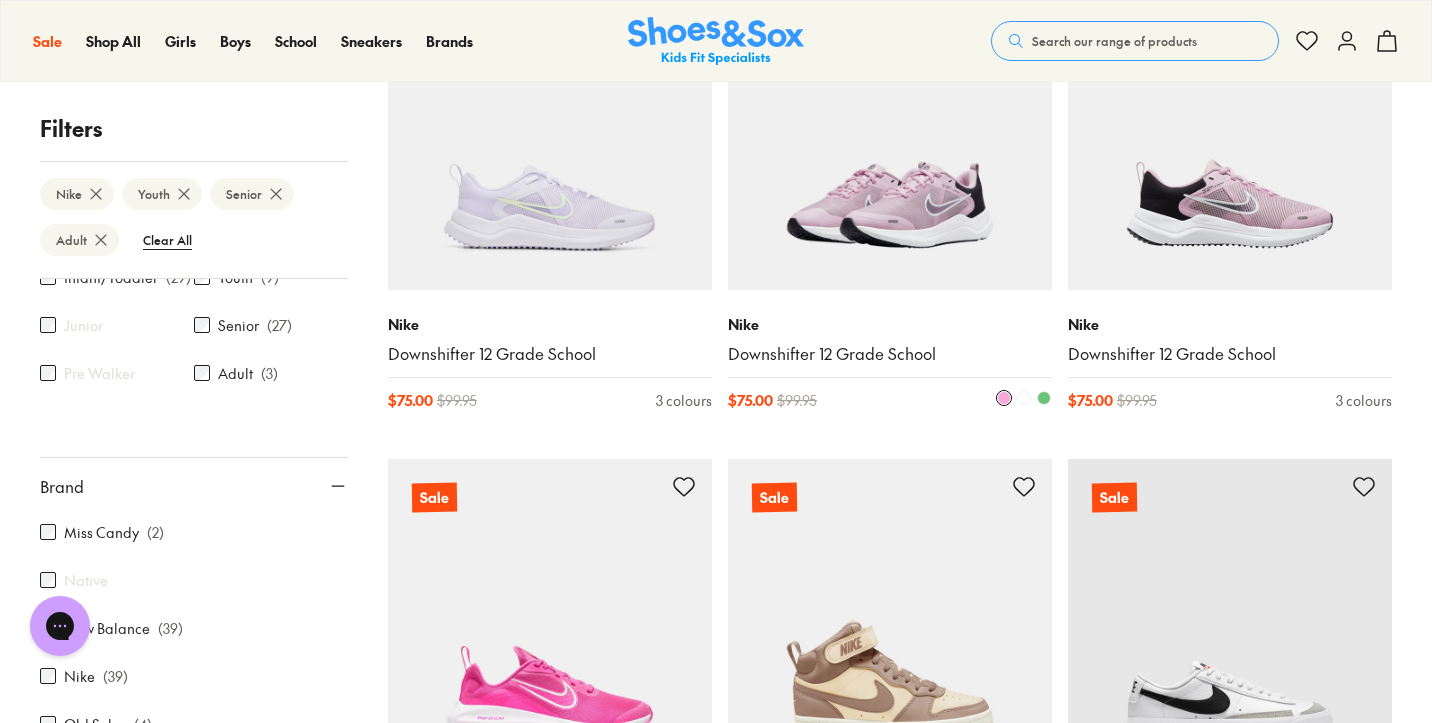 click at bounding box center [1024, 398] 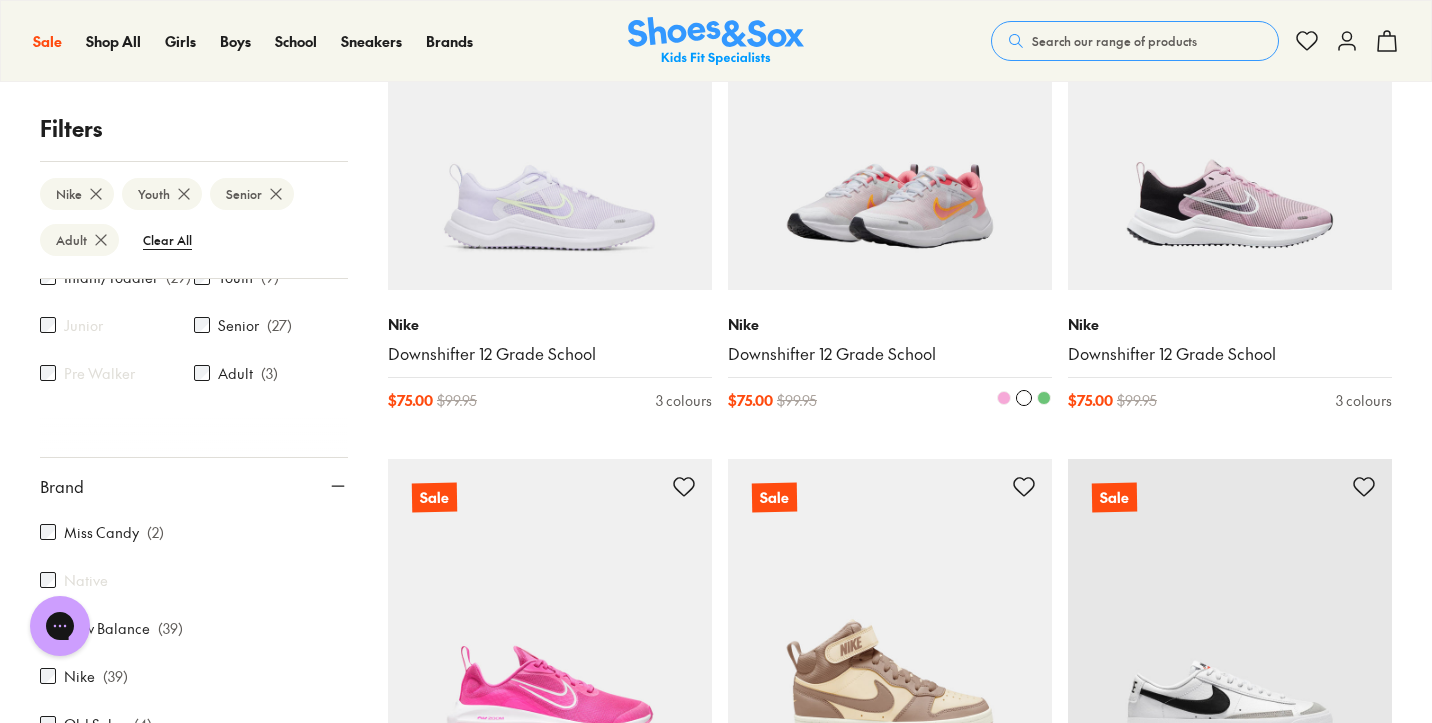 click at bounding box center [1044, 398] 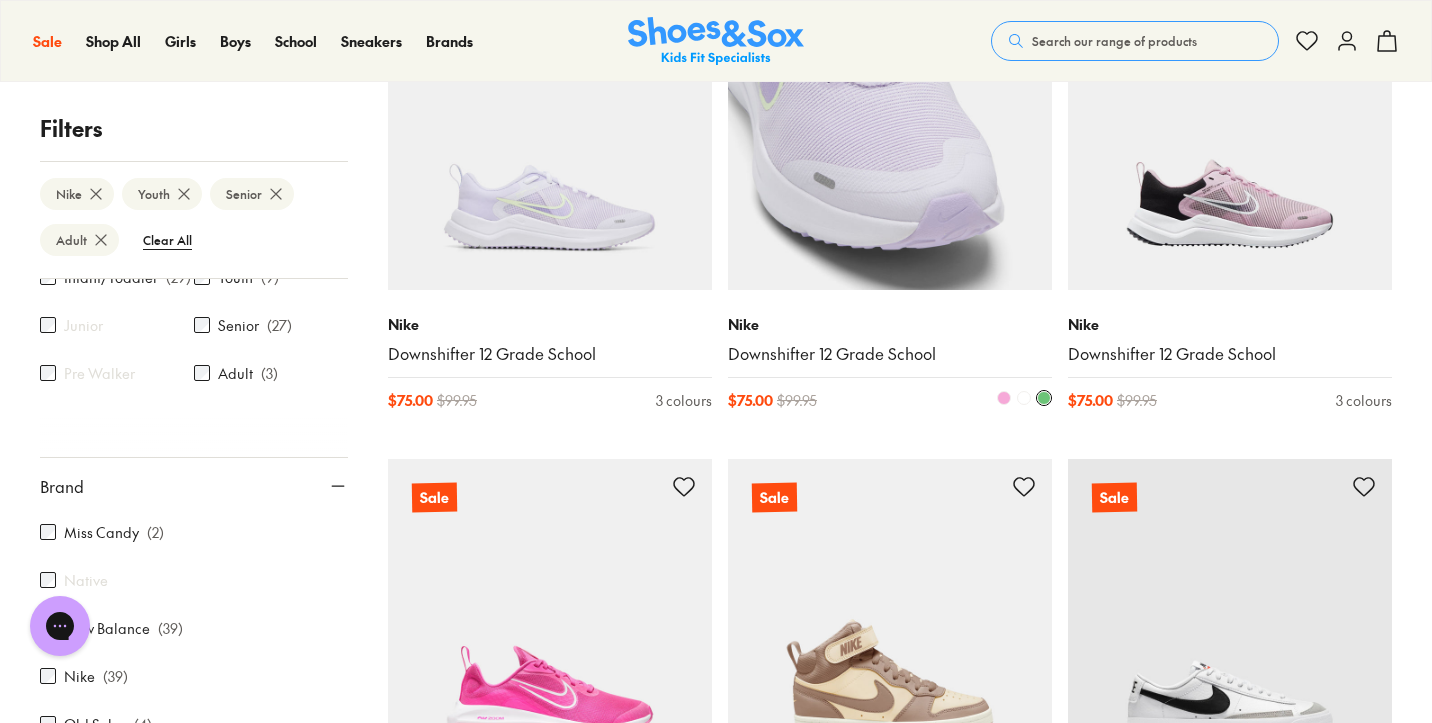 click at bounding box center (1024, 398) 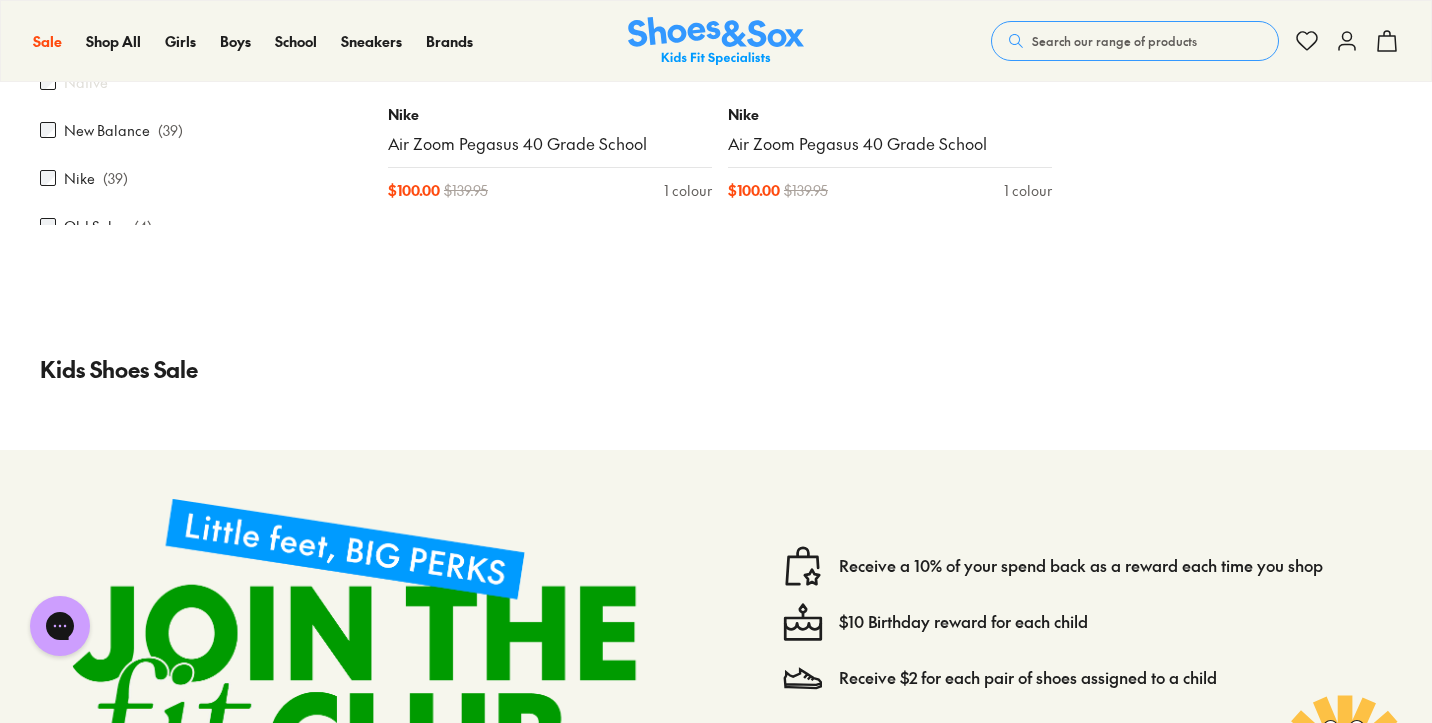 scroll, scrollTop: 7063, scrollLeft: 0, axis: vertical 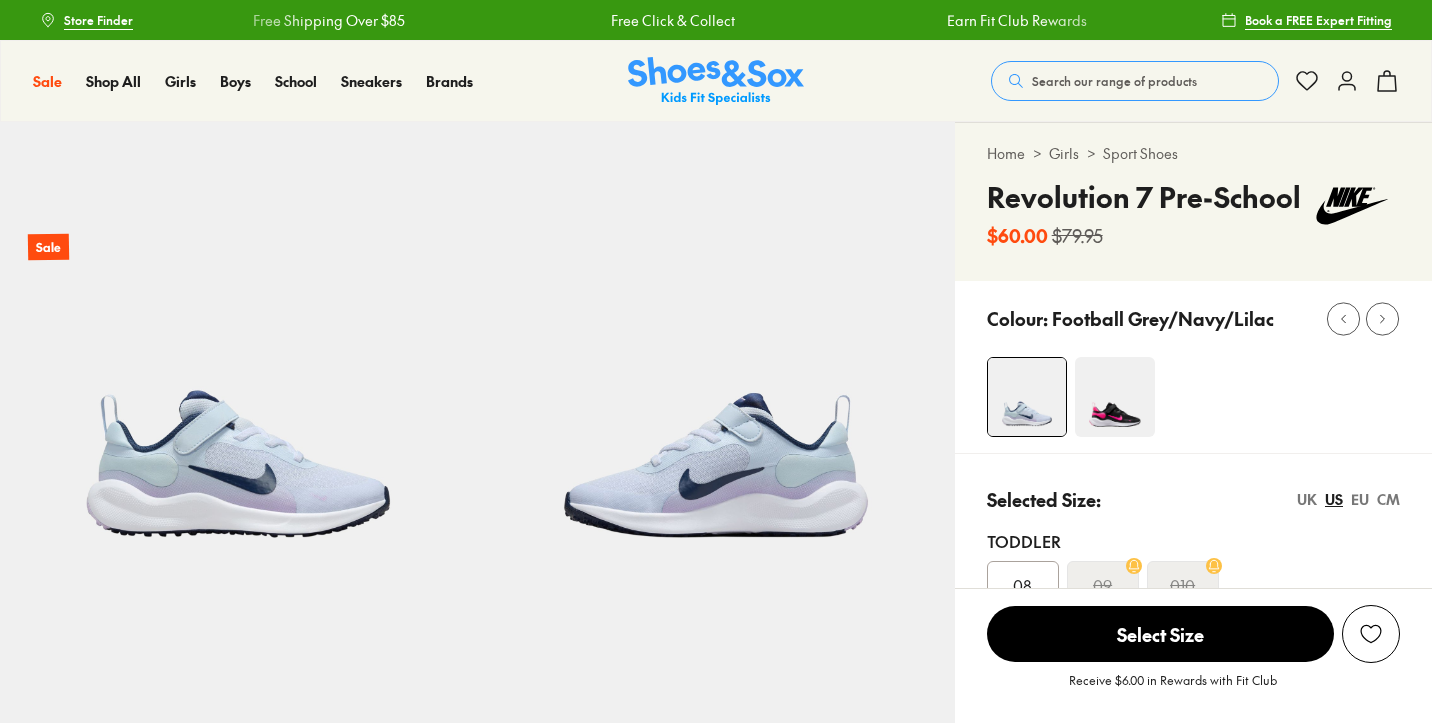 select on "*" 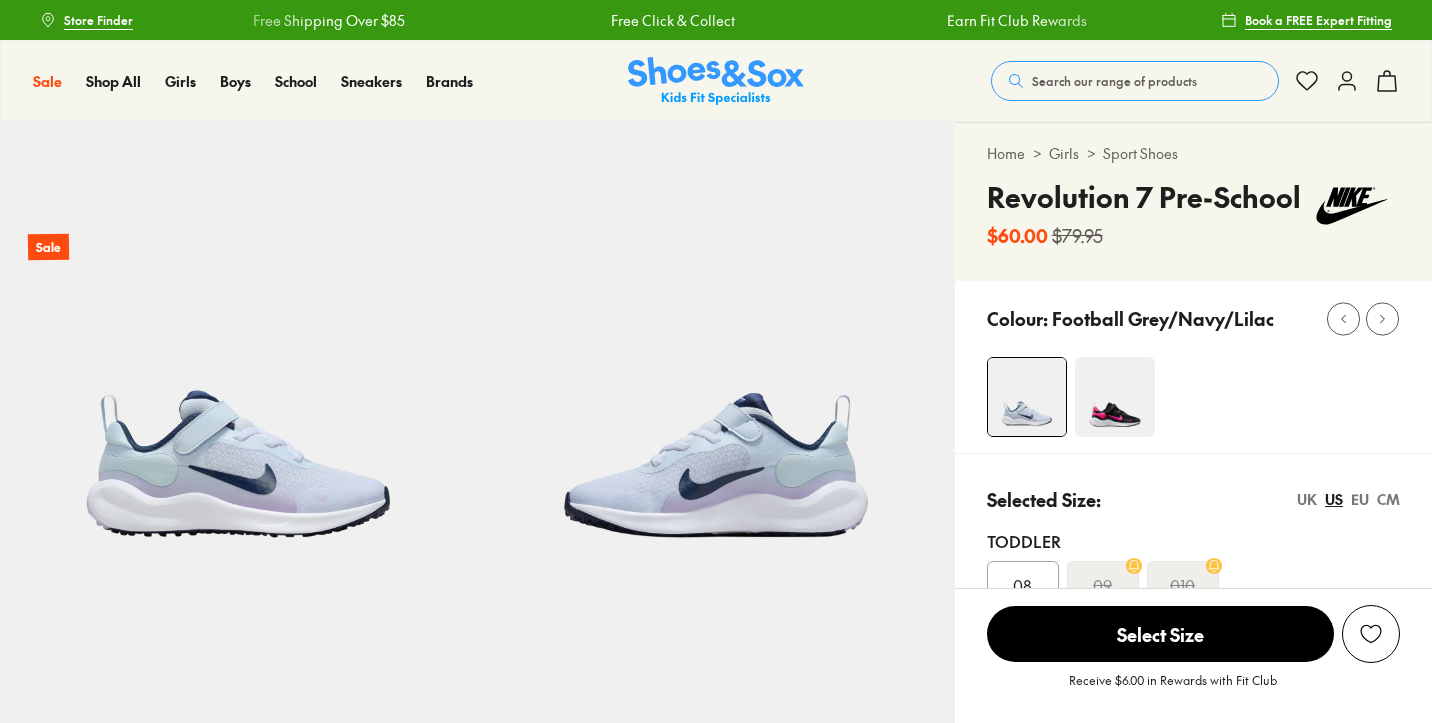 scroll, scrollTop: 0, scrollLeft: 0, axis: both 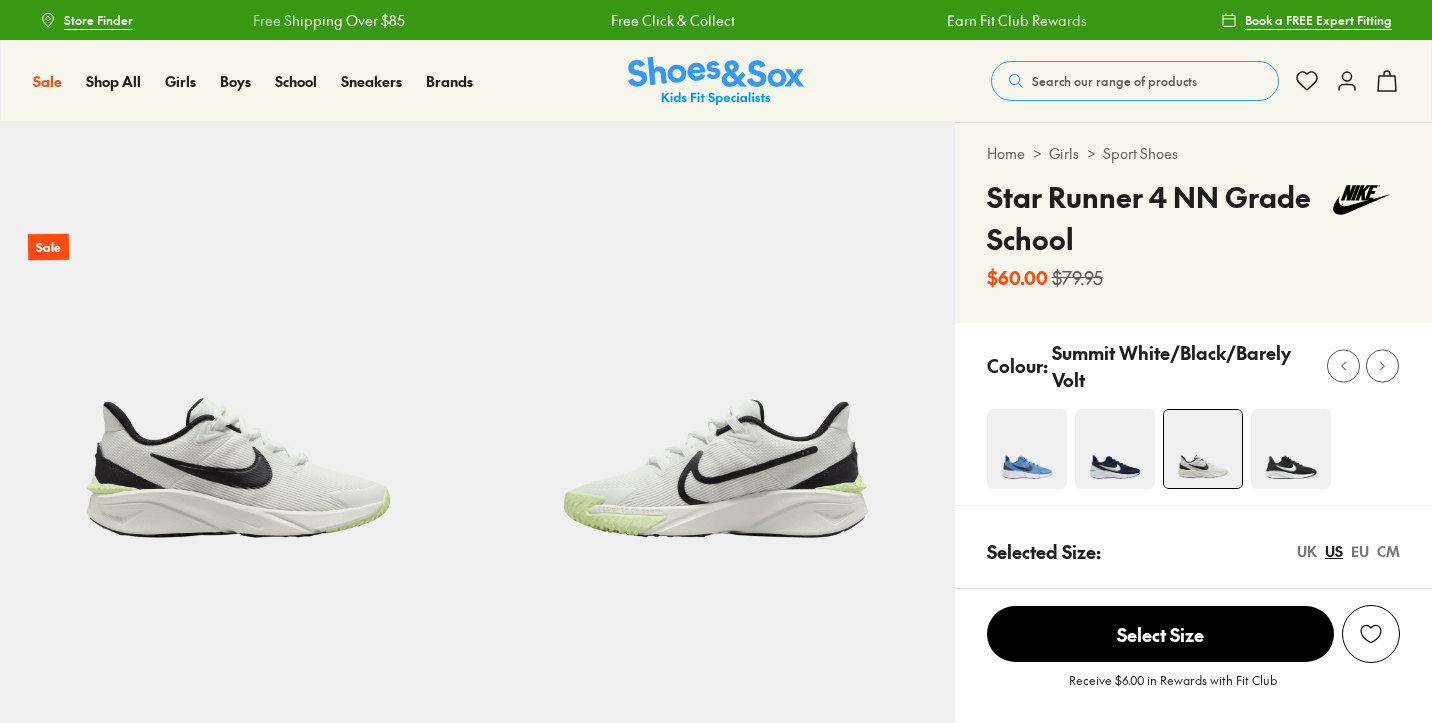 select on "*" 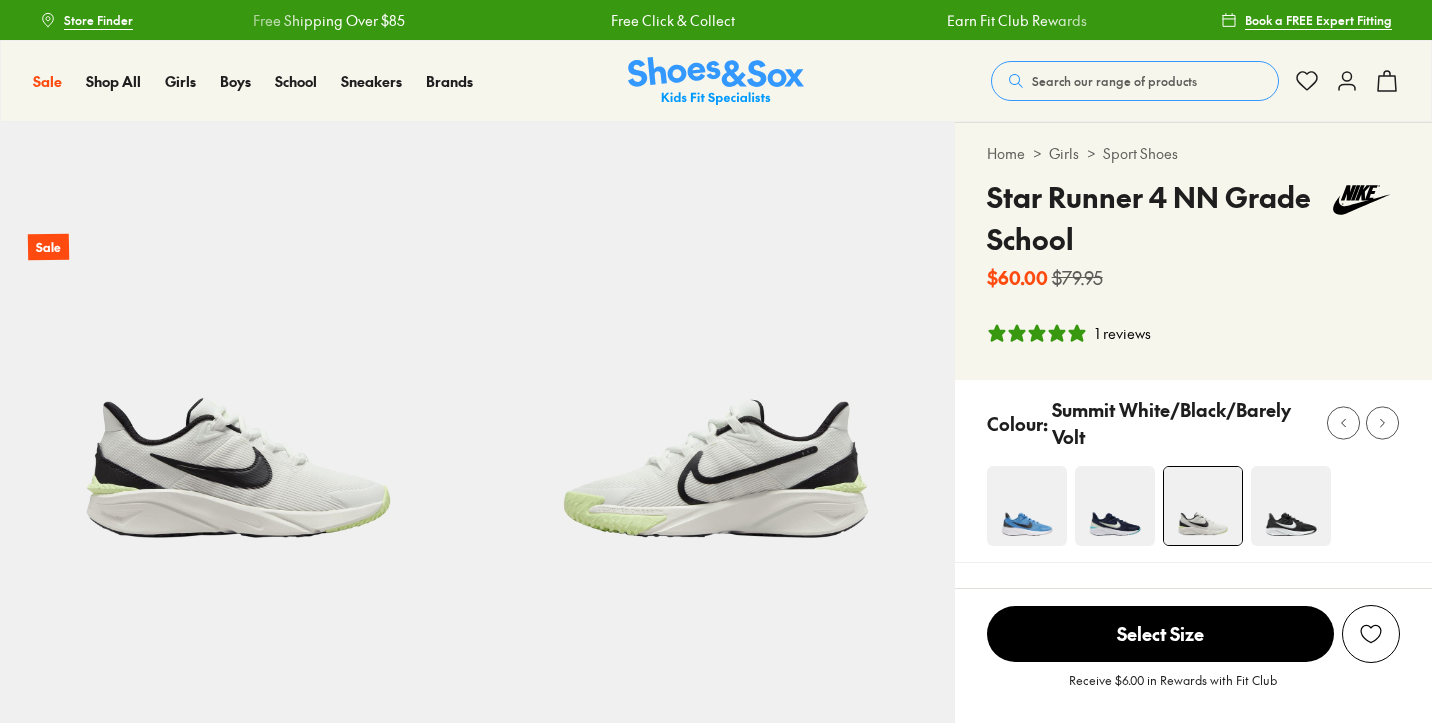 scroll, scrollTop: 0, scrollLeft: 0, axis: both 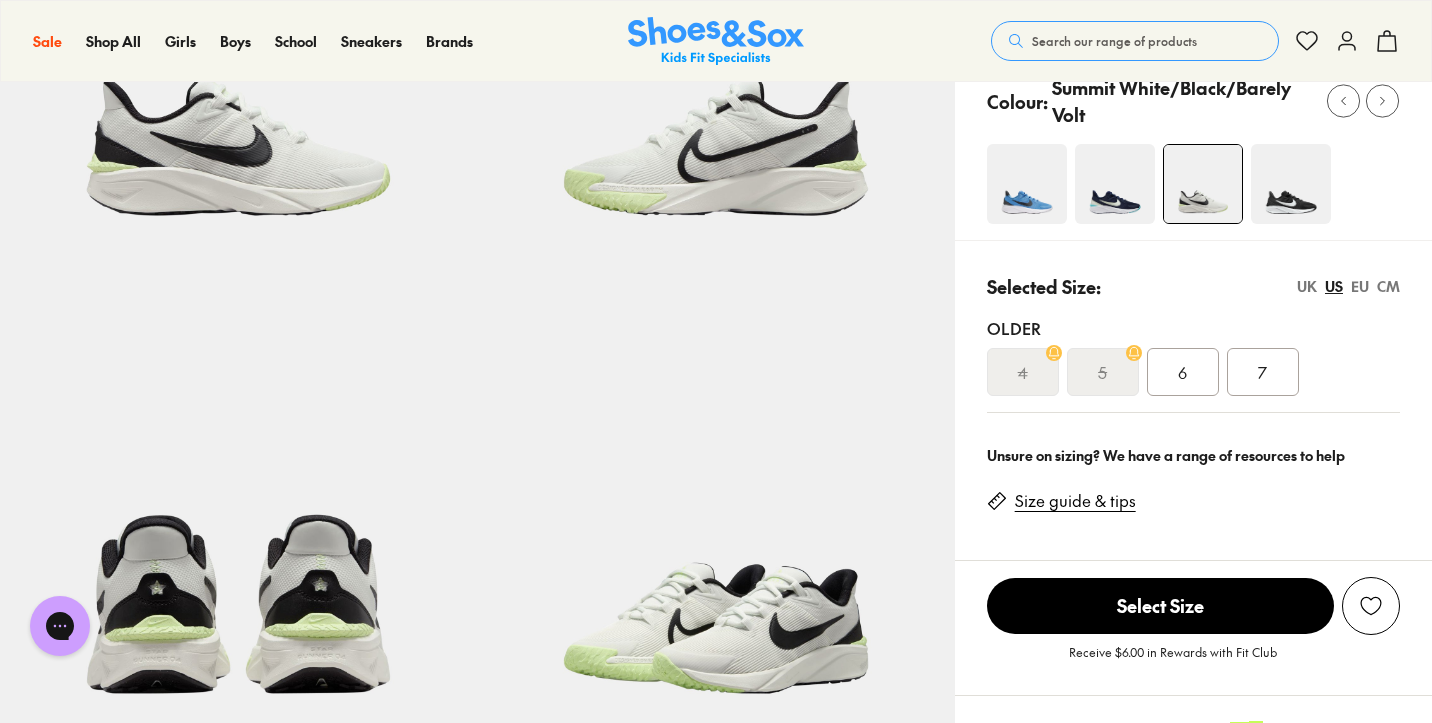 click on "EU" at bounding box center (1360, 286) 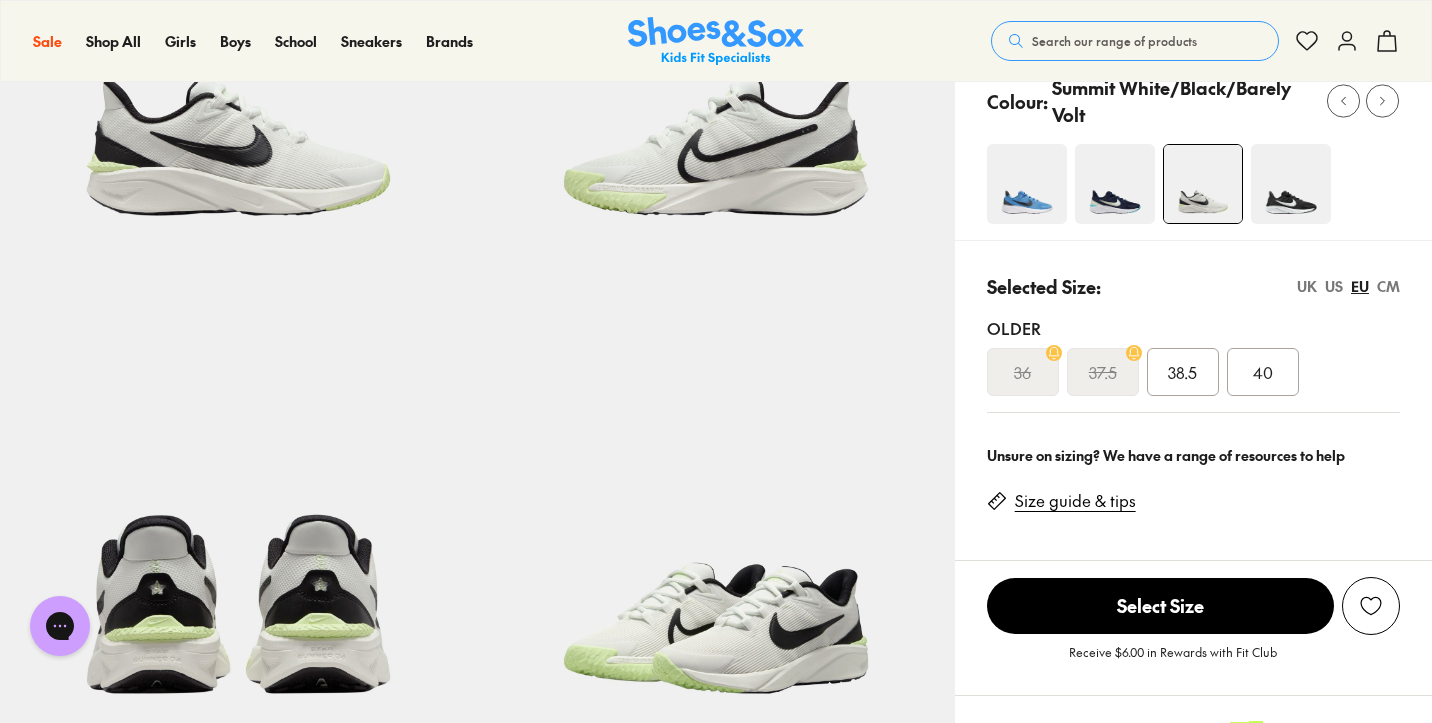 click on "Selected Size:   UK US EU CM" at bounding box center [1193, 286] 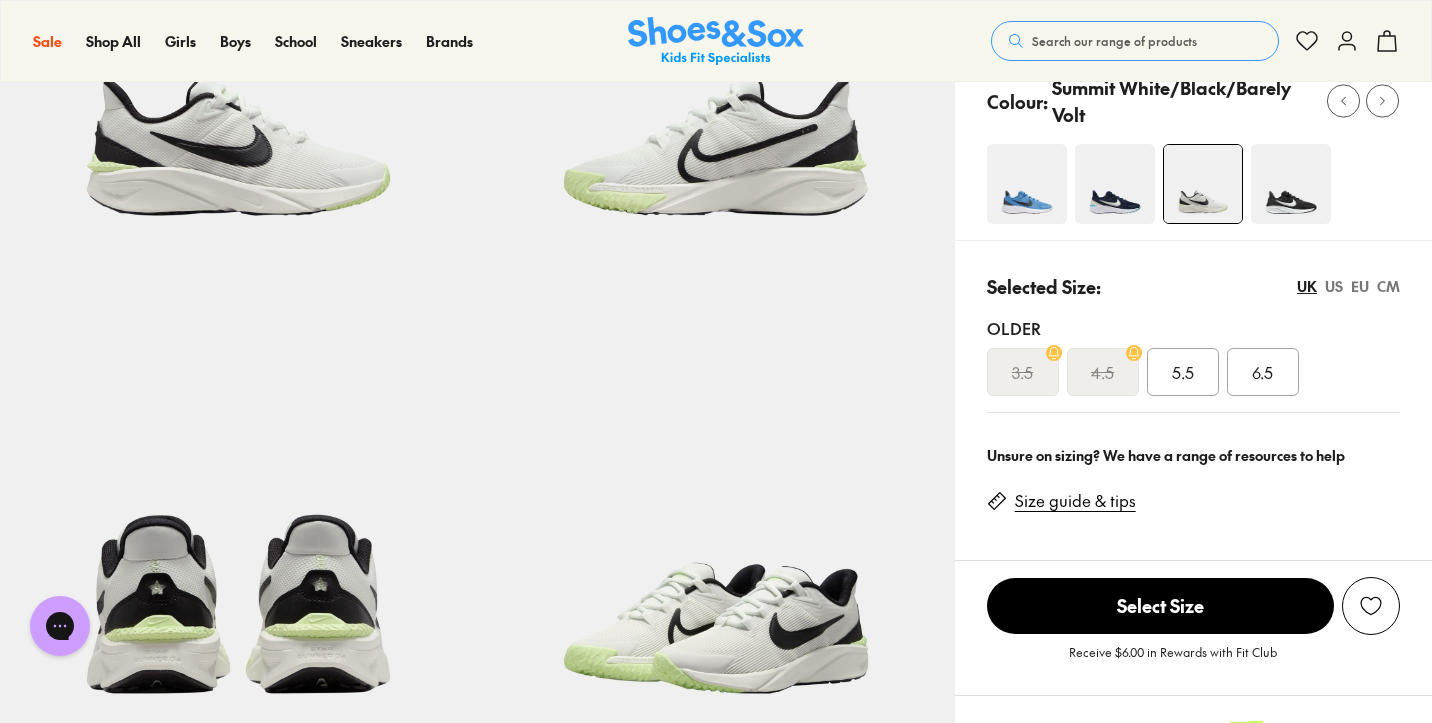 click on "EU" at bounding box center (1360, 286) 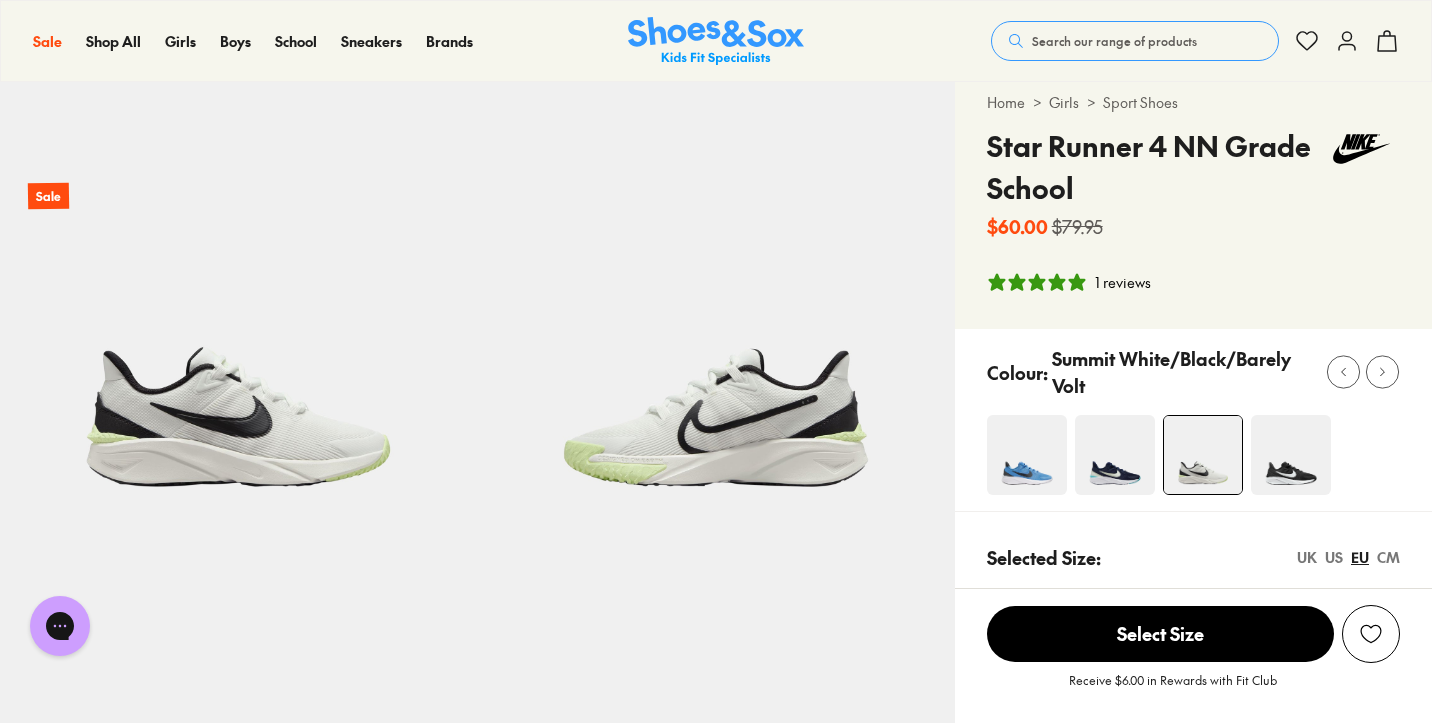 scroll, scrollTop: 0, scrollLeft: 0, axis: both 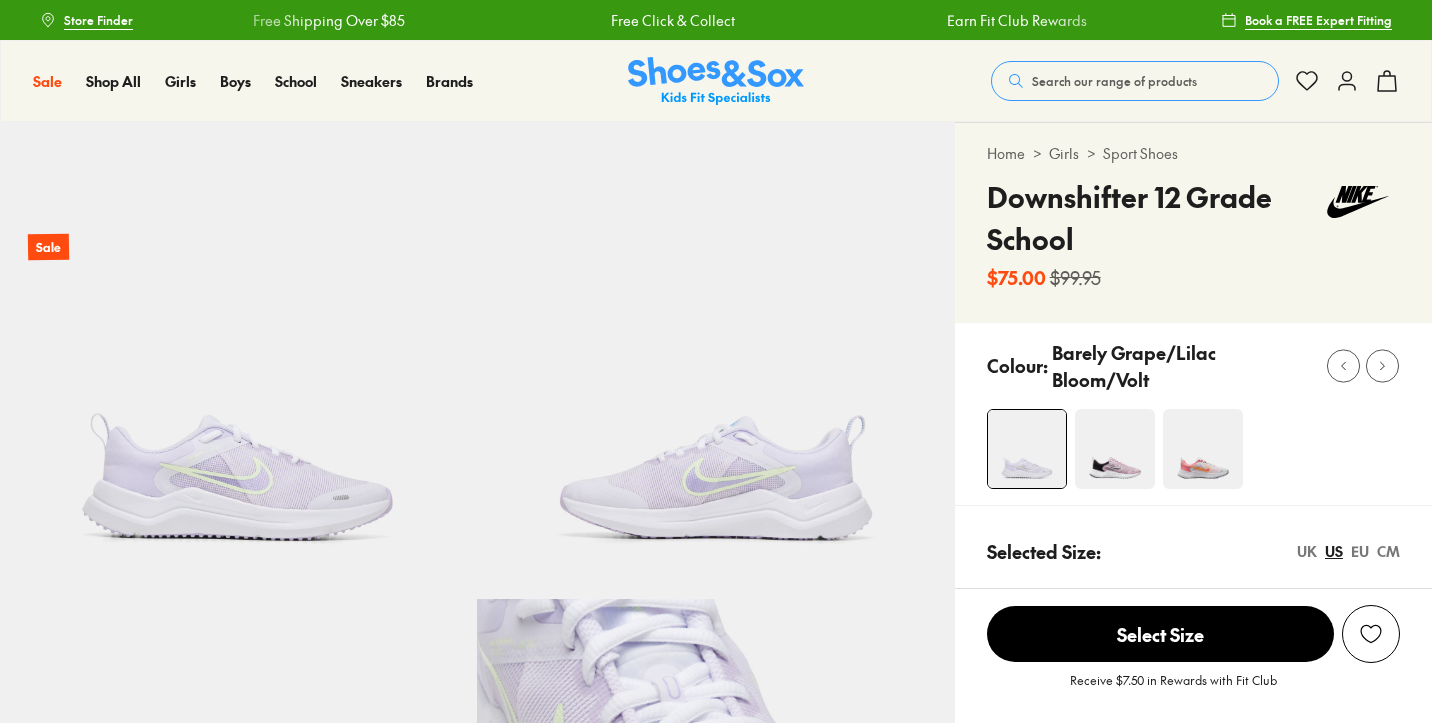 select on "*" 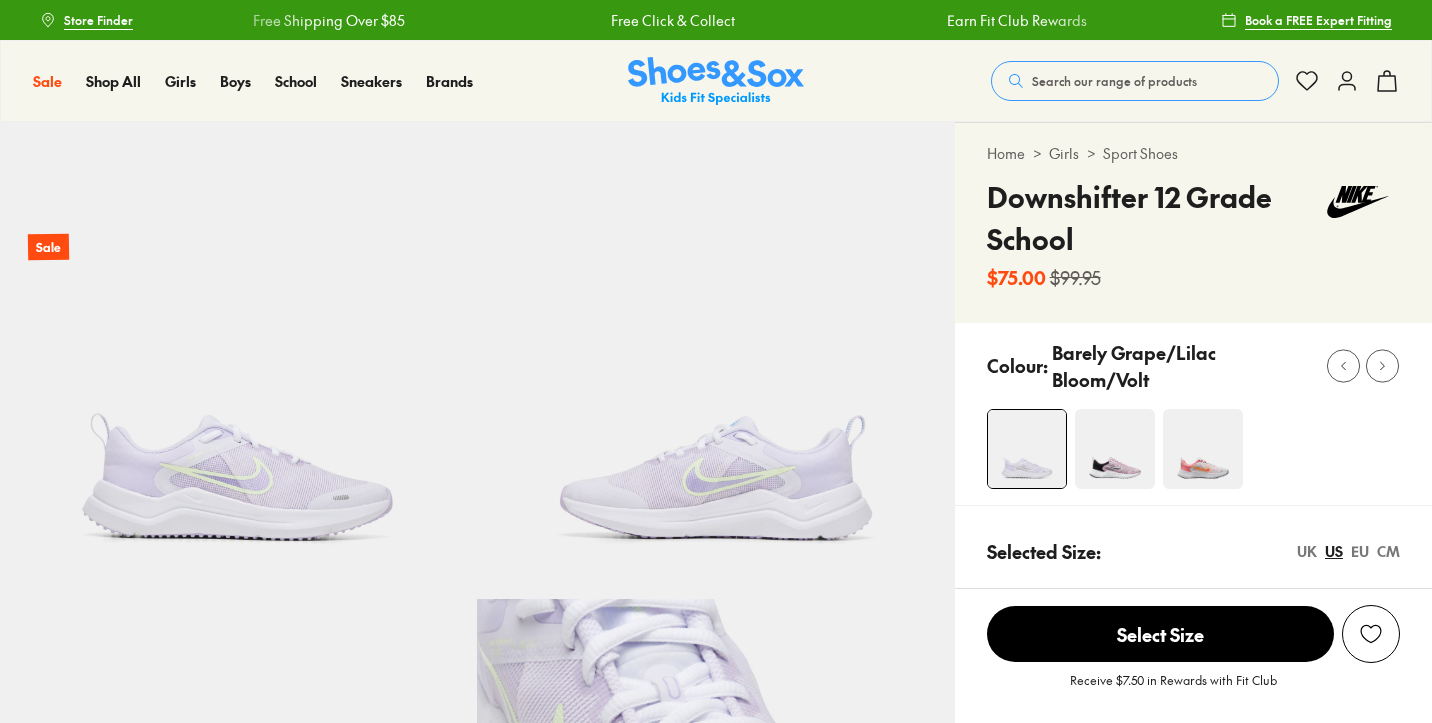 scroll, scrollTop: 0, scrollLeft: 0, axis: both 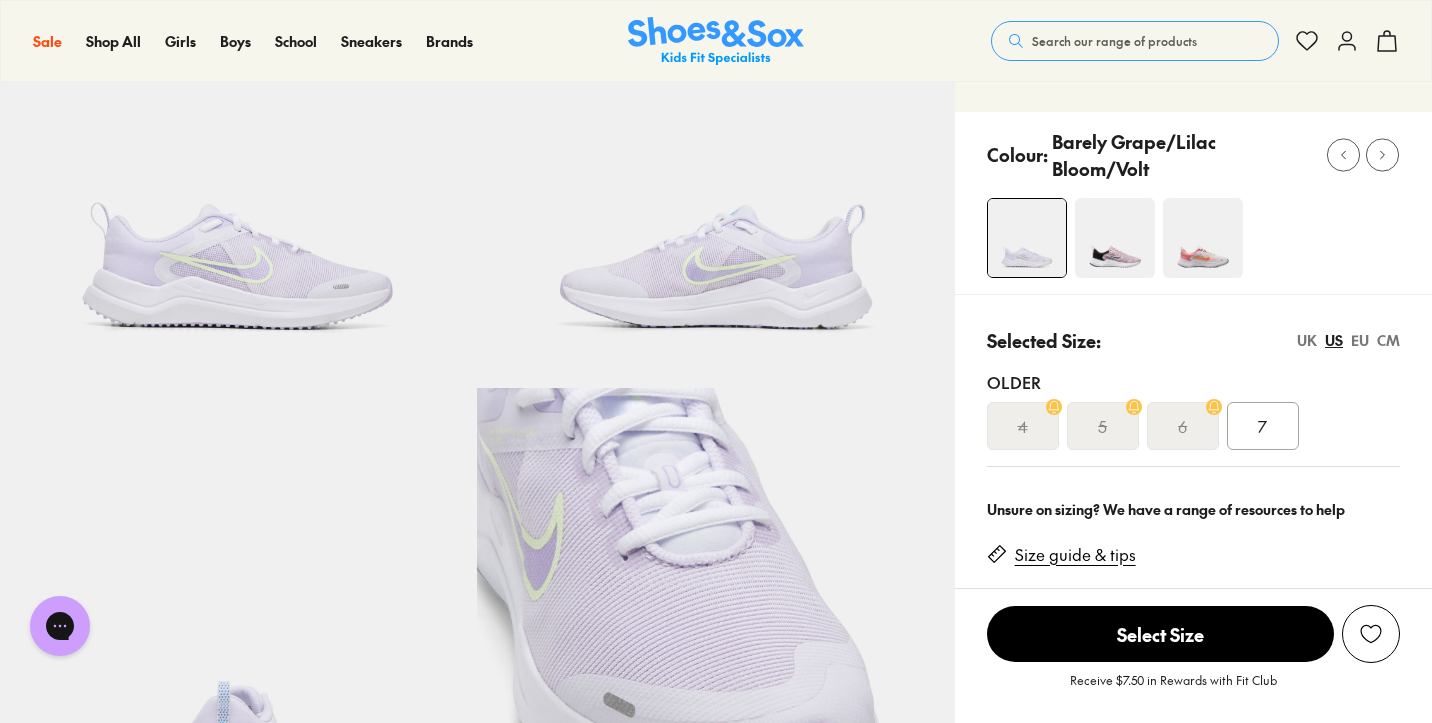 click on "EU" at bounding box center [1360, 340] 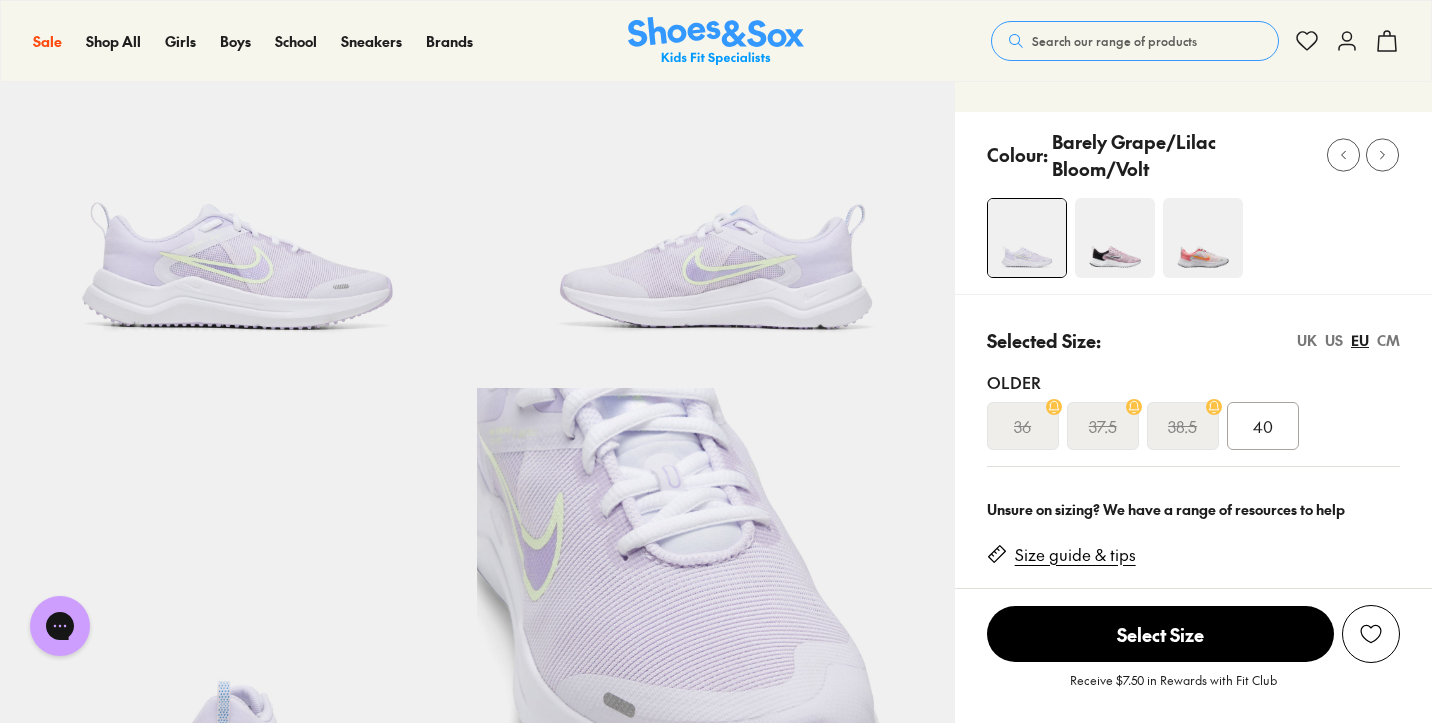 click on "UK" at bounding box center (1307, 340) 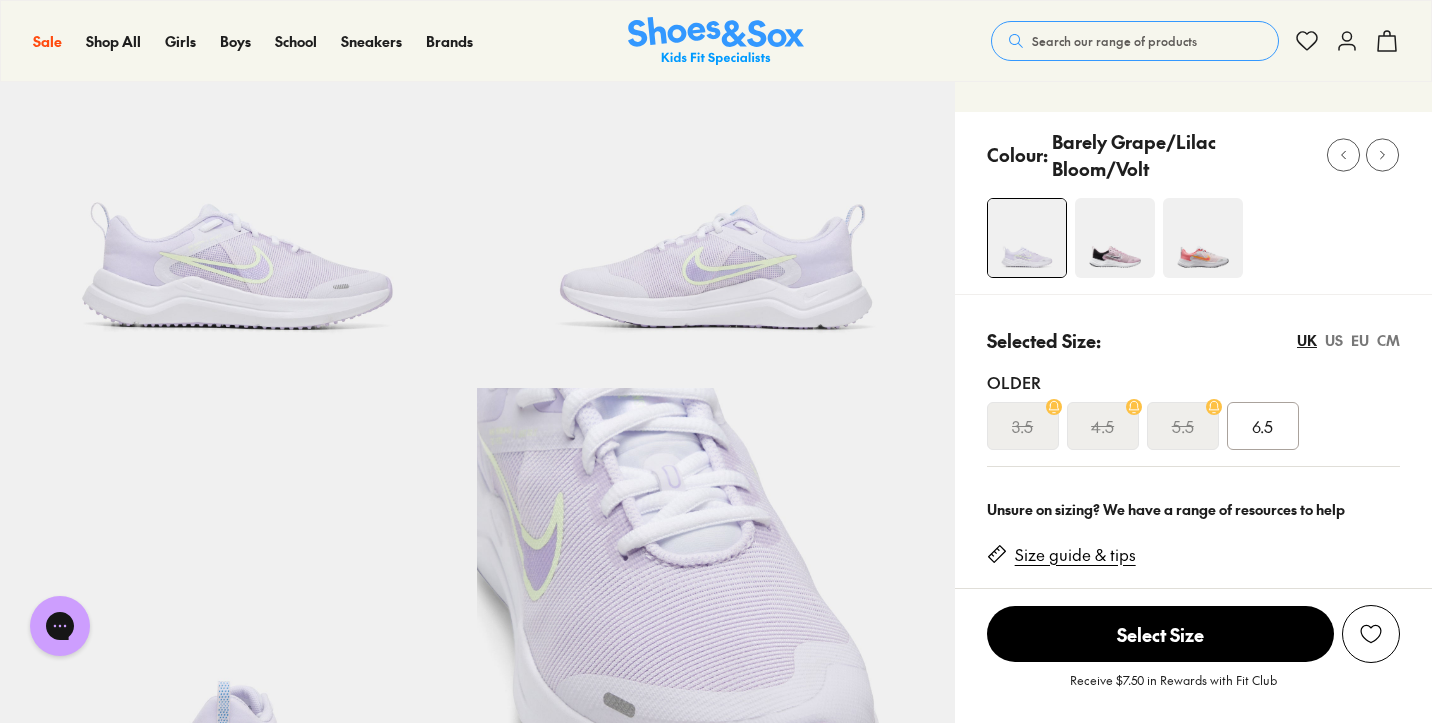click on "EU" at bounding box center (1360, 340) 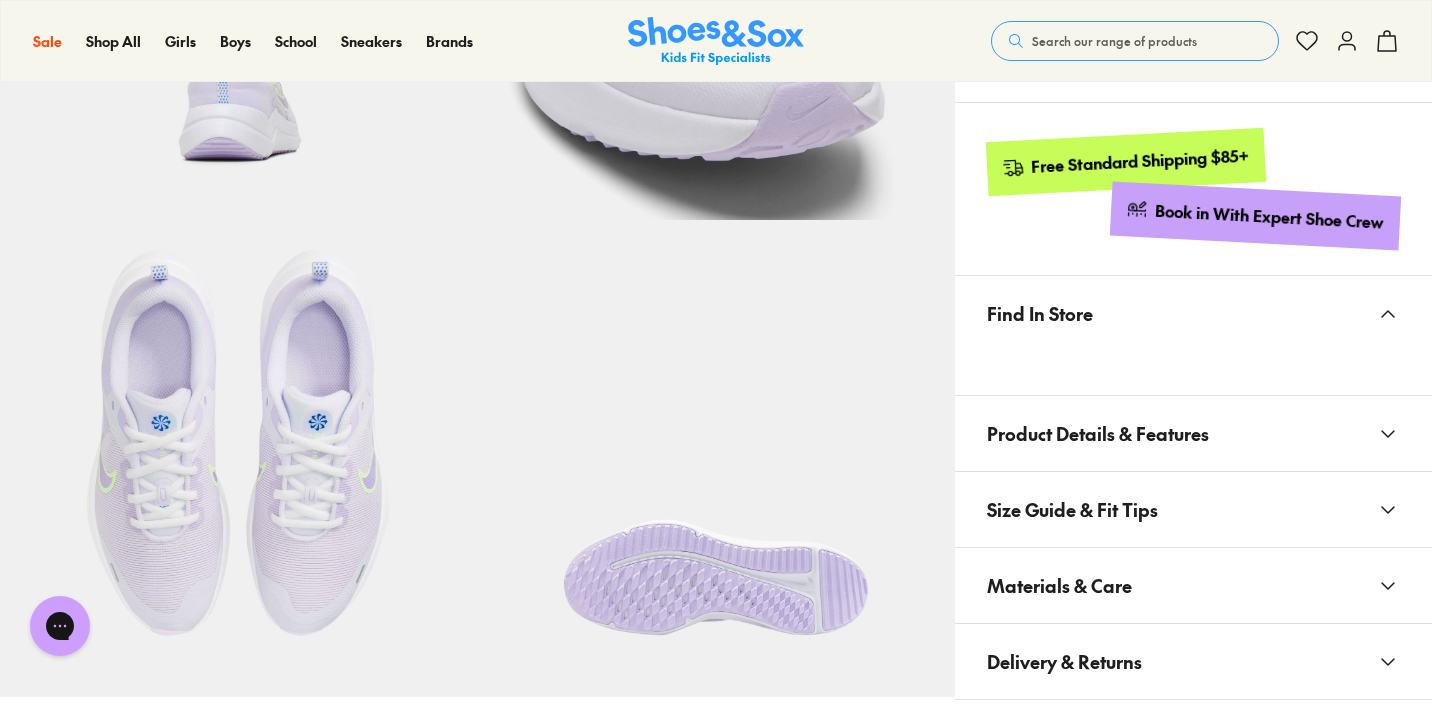 scroll, scrollTop: 863, scrollLeft: 0, axis: vertical 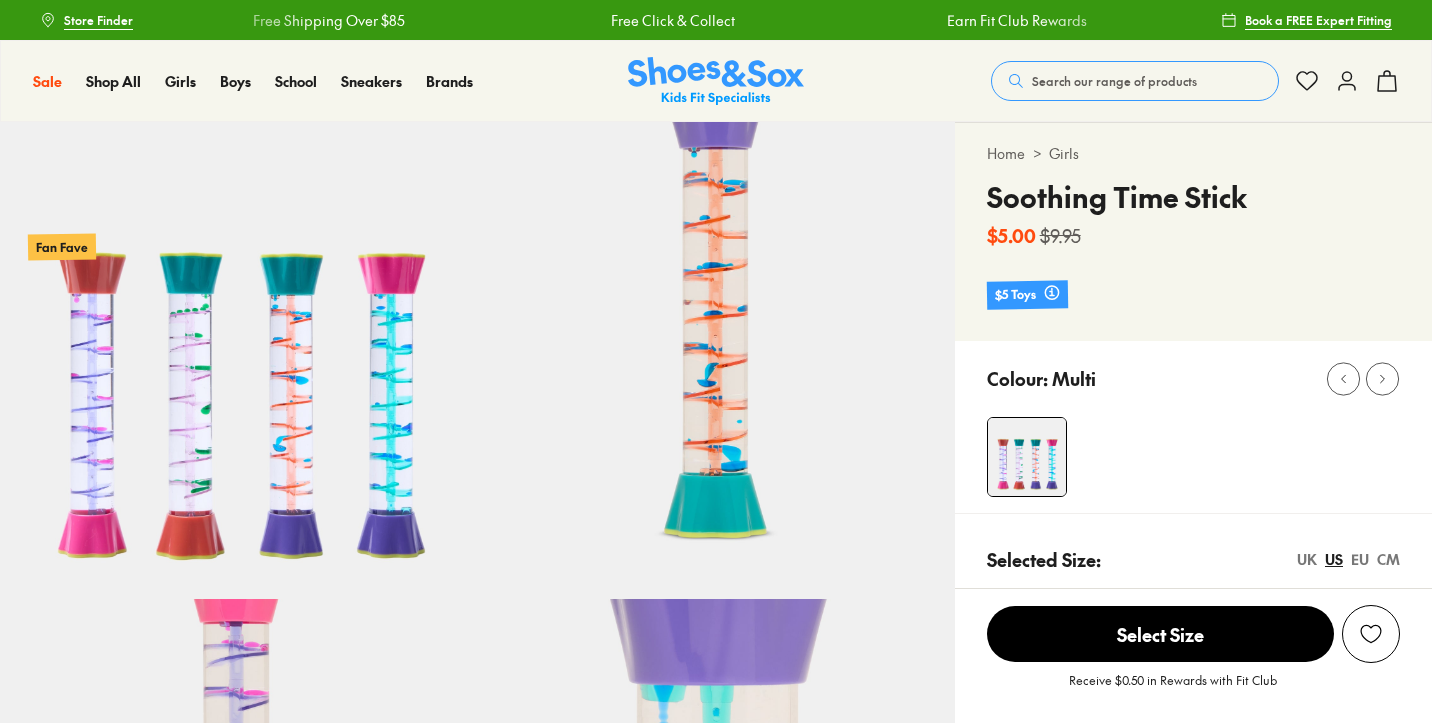 select on "*" 